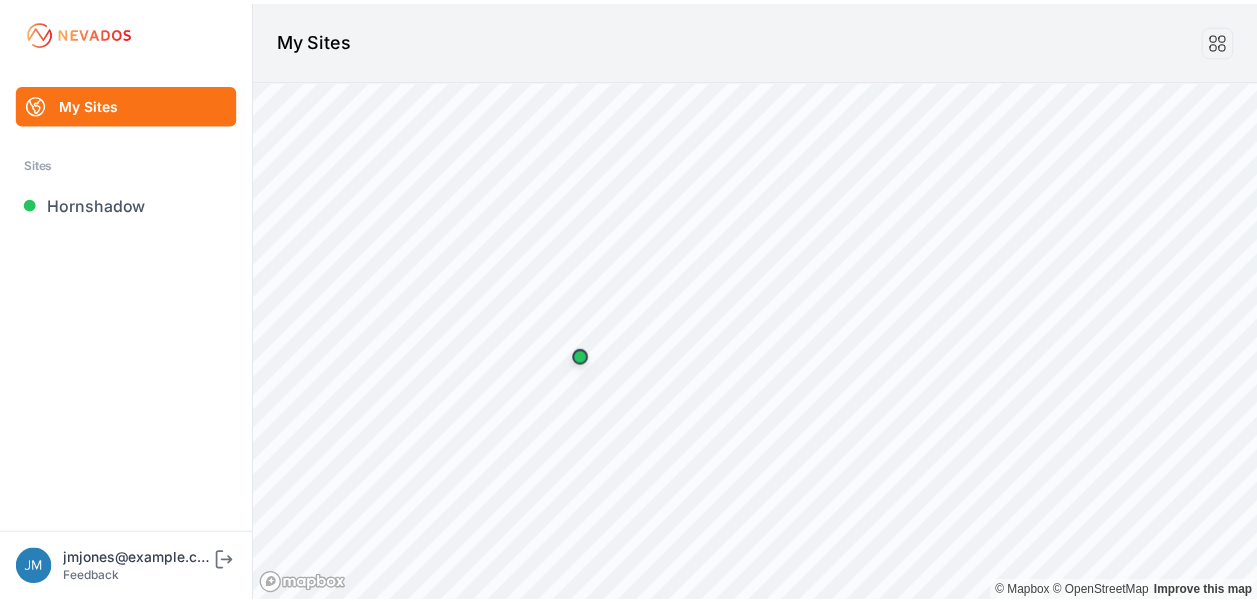 scroll, scrollTop: 0, scrollLeft: 0, axis: both 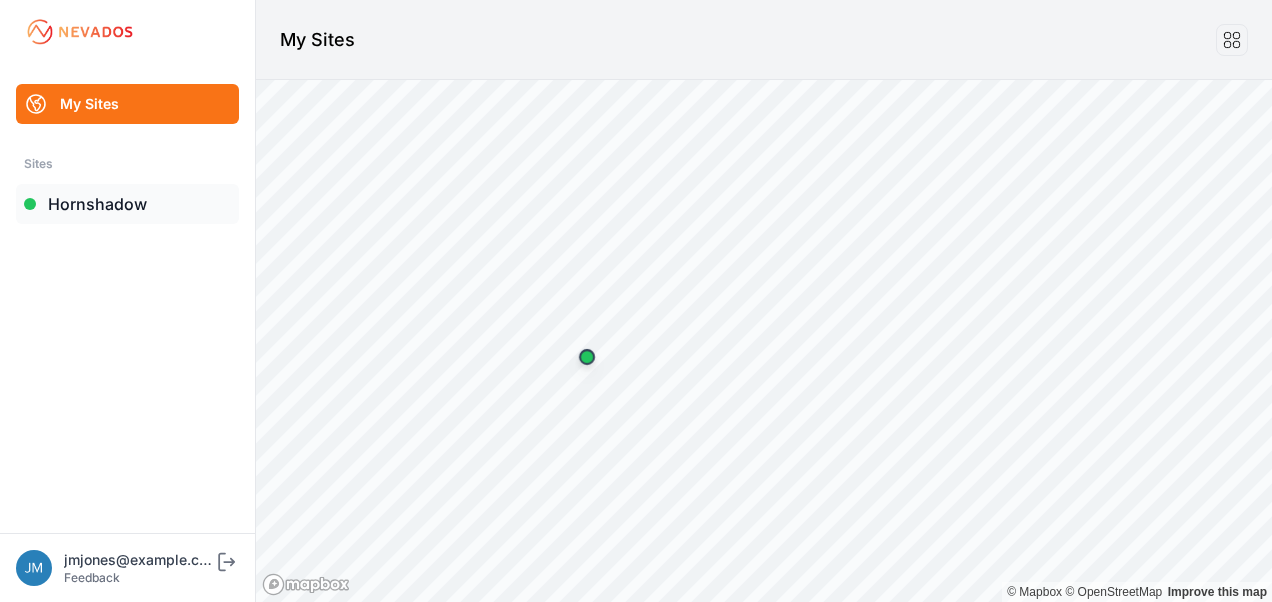 click on "Hornshadow" at bounding box center [127, 204] 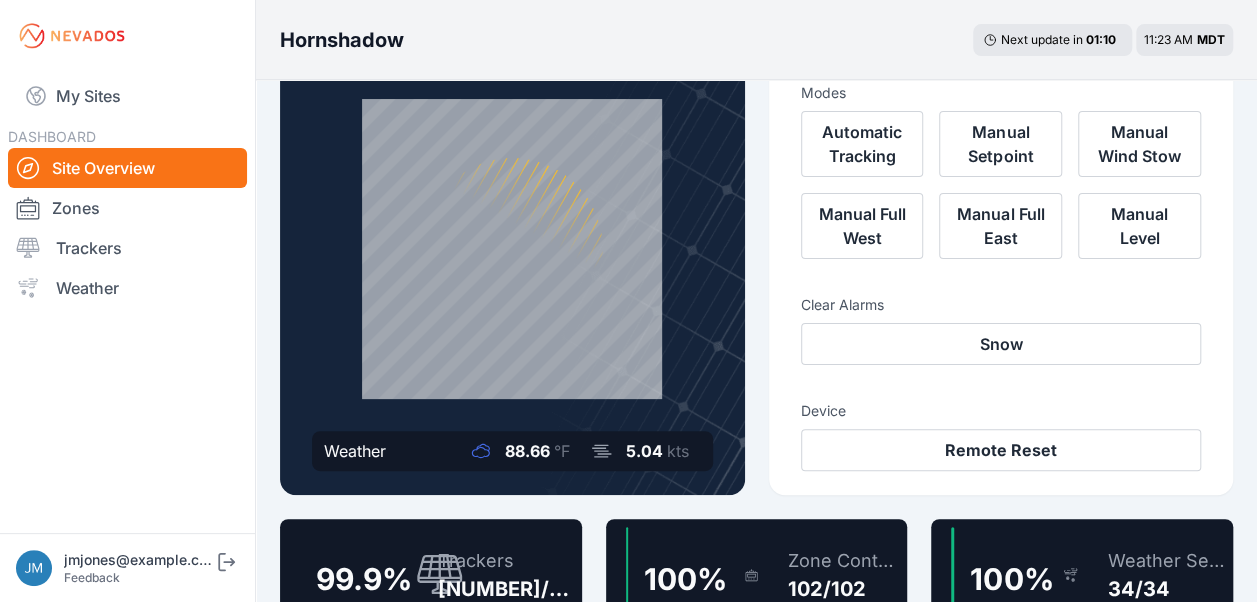 scroll, scrollTop: 100, scrollLeft: 0, axis: vertical 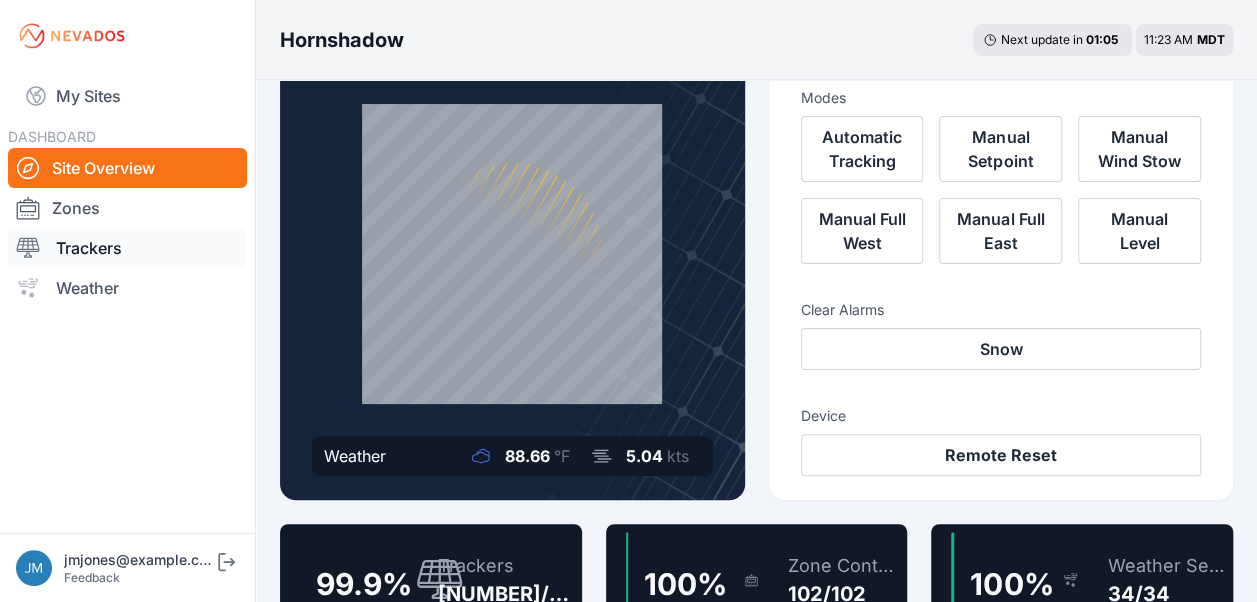 click on "Trackers" at bounding box center [127, 248] 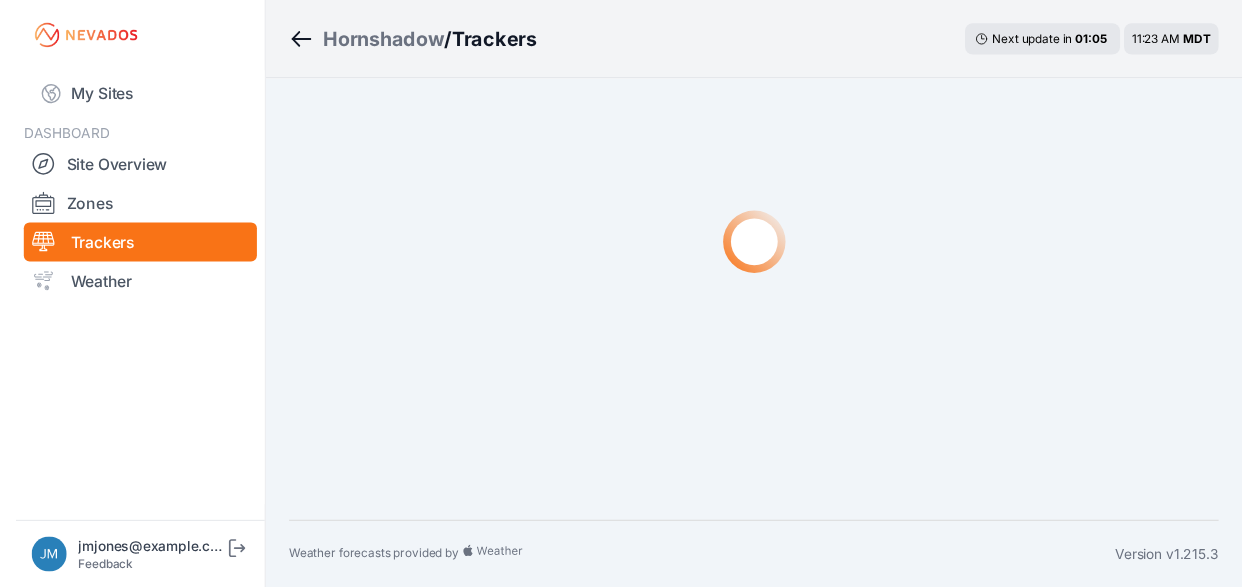 scroll, scrollTop: 0, scrollLeft: 0, axis: both 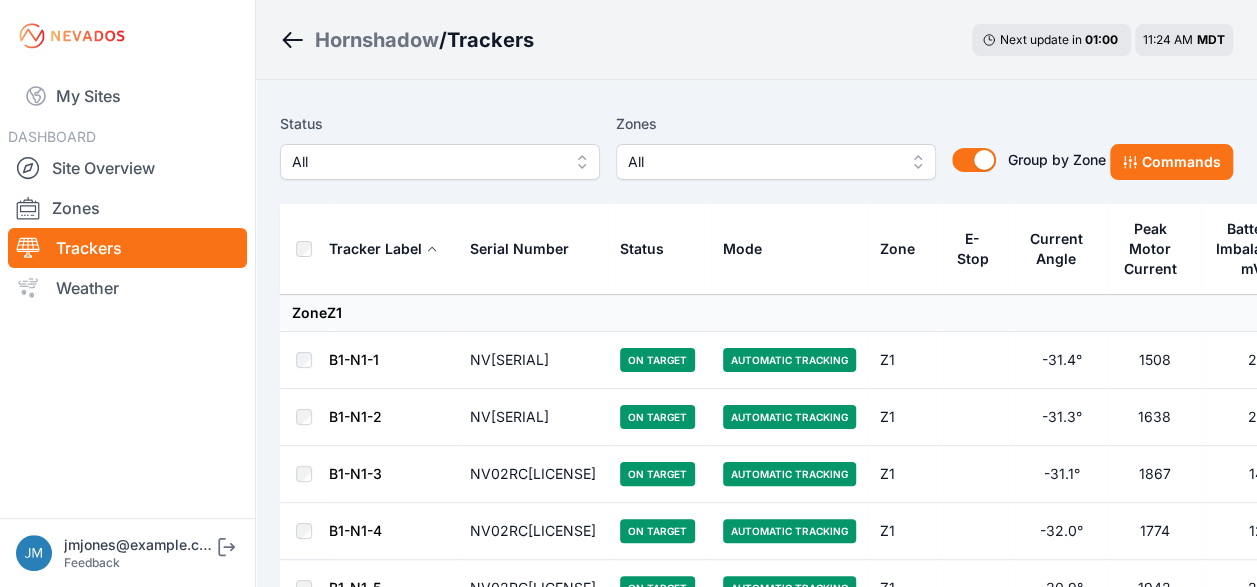 click on "All" at bounding box center (440, 162) 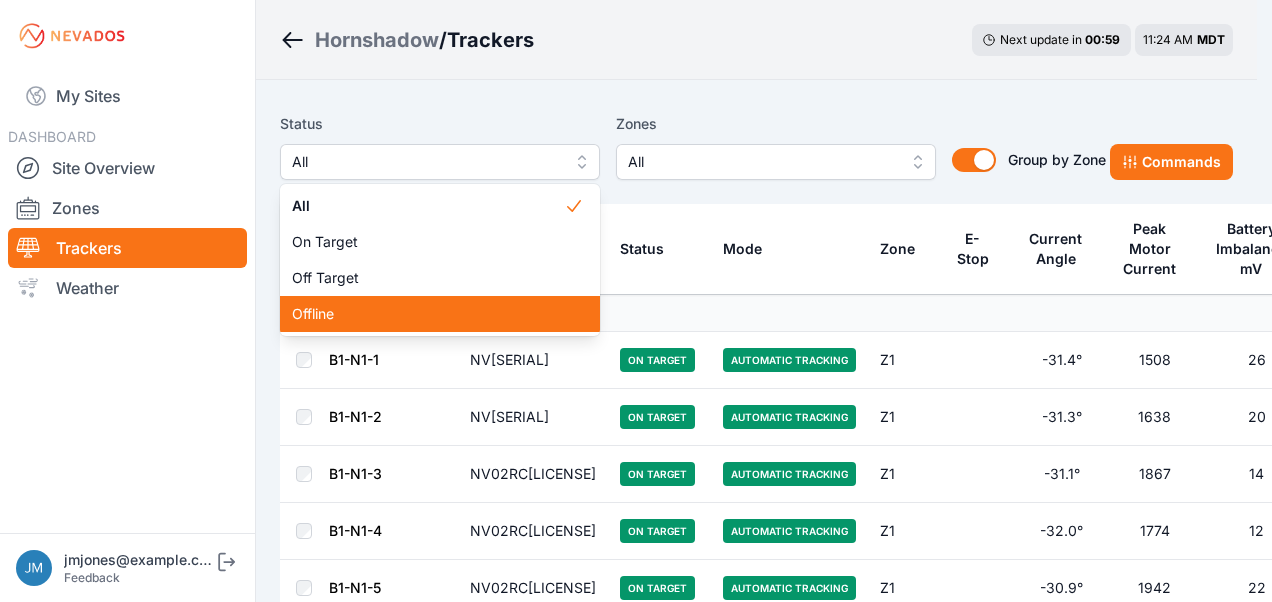 click on "Offline" at bounding box center (428, 314) 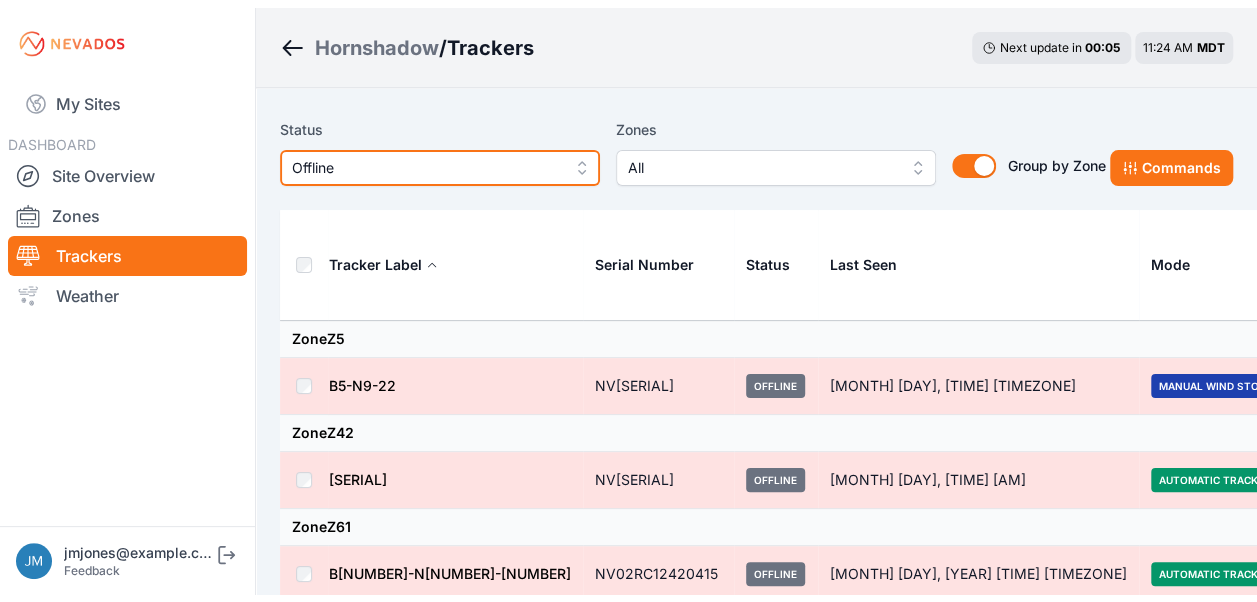 scroll, scrollTop: 0, scrollLeft: 0, axis: both 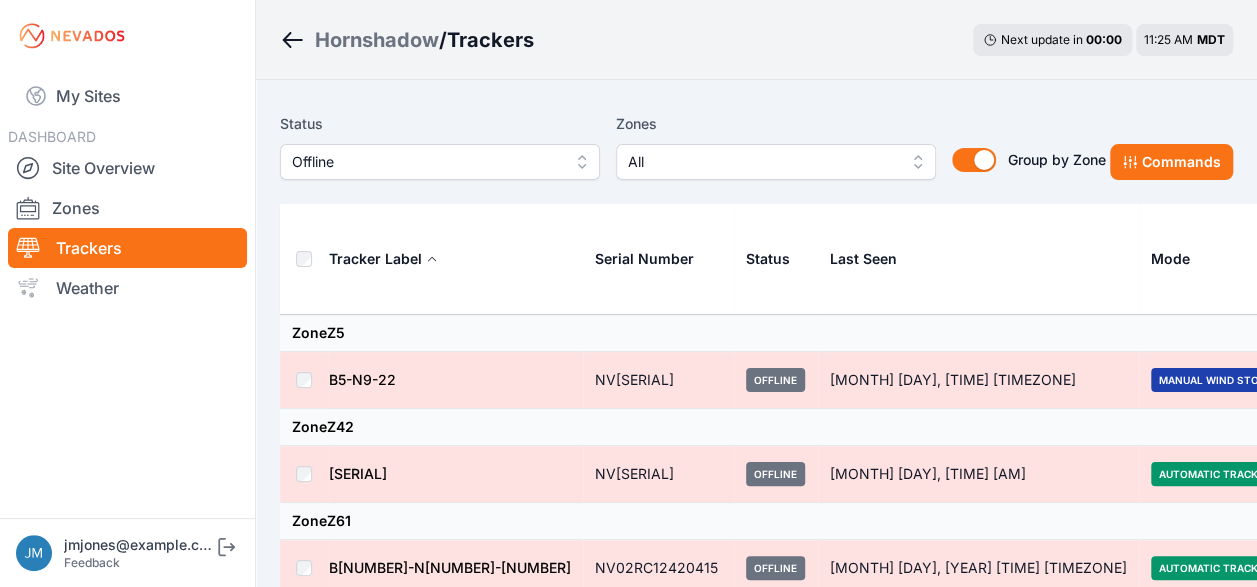 click on "[SERIAL]" at bounding box center (358, 473) 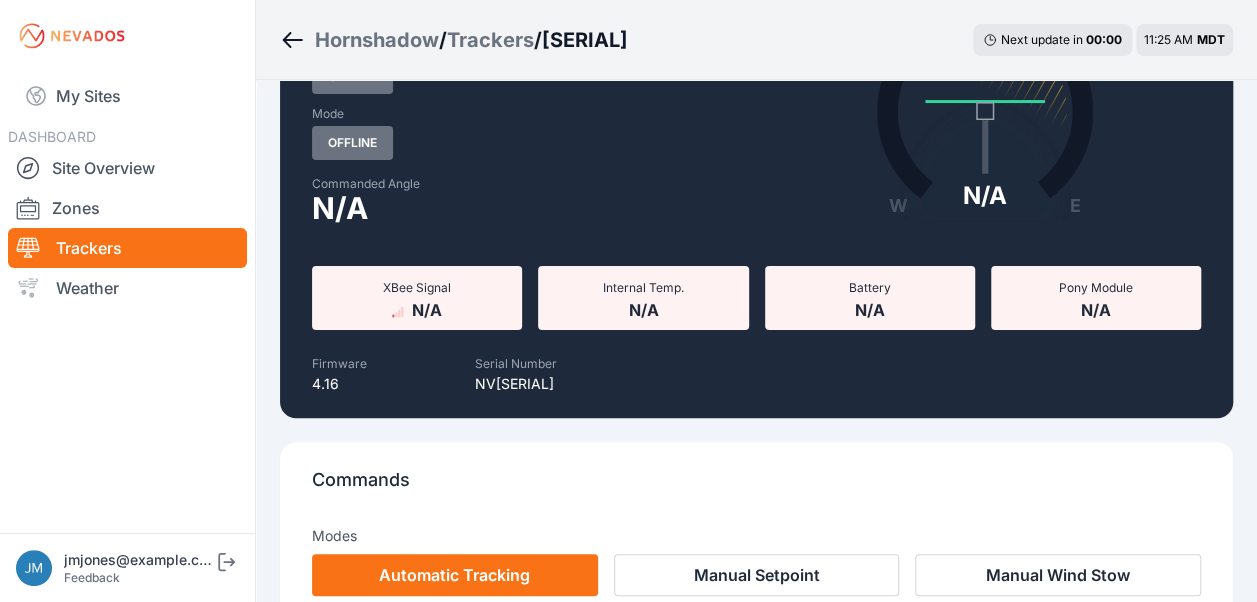 scroll, scrollTop: 0, scrollLeft: 0, axis: both 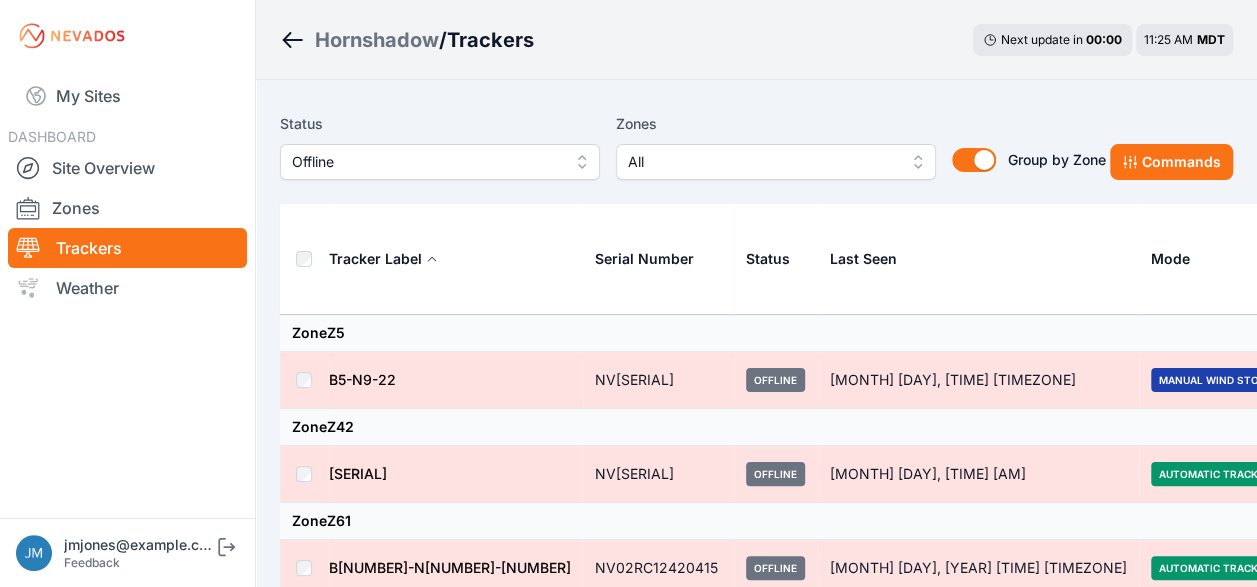 click on "B5-N9-22" at bounding box center [362, 379] 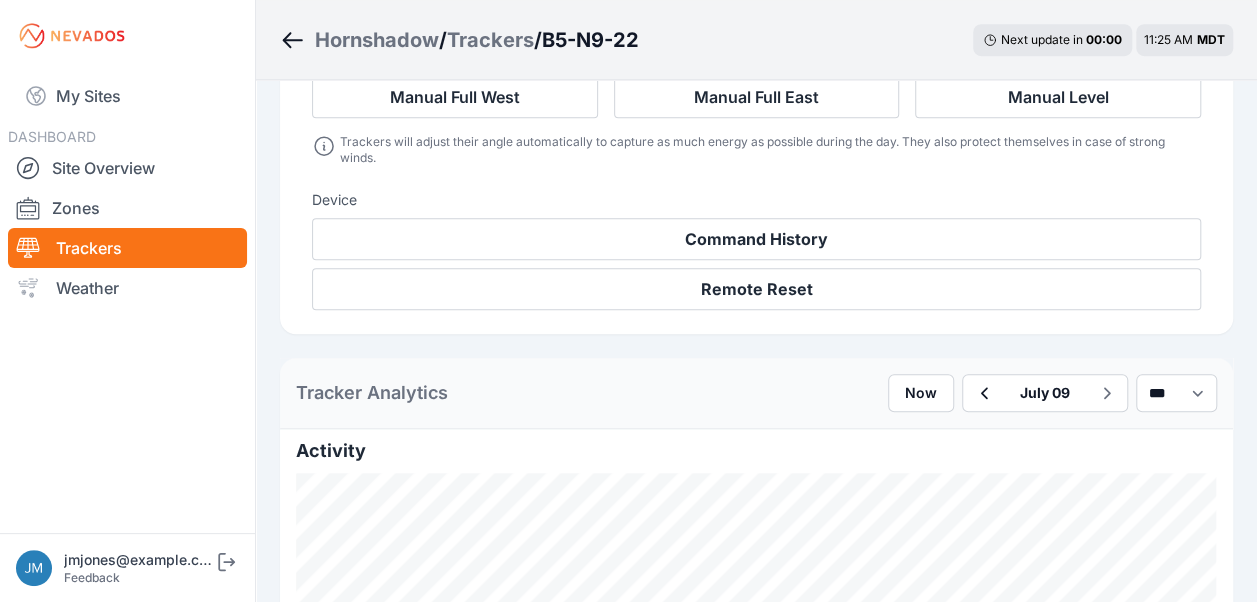 scroll, scrollTop: 700, scrollLeft: 0, axis: vertical 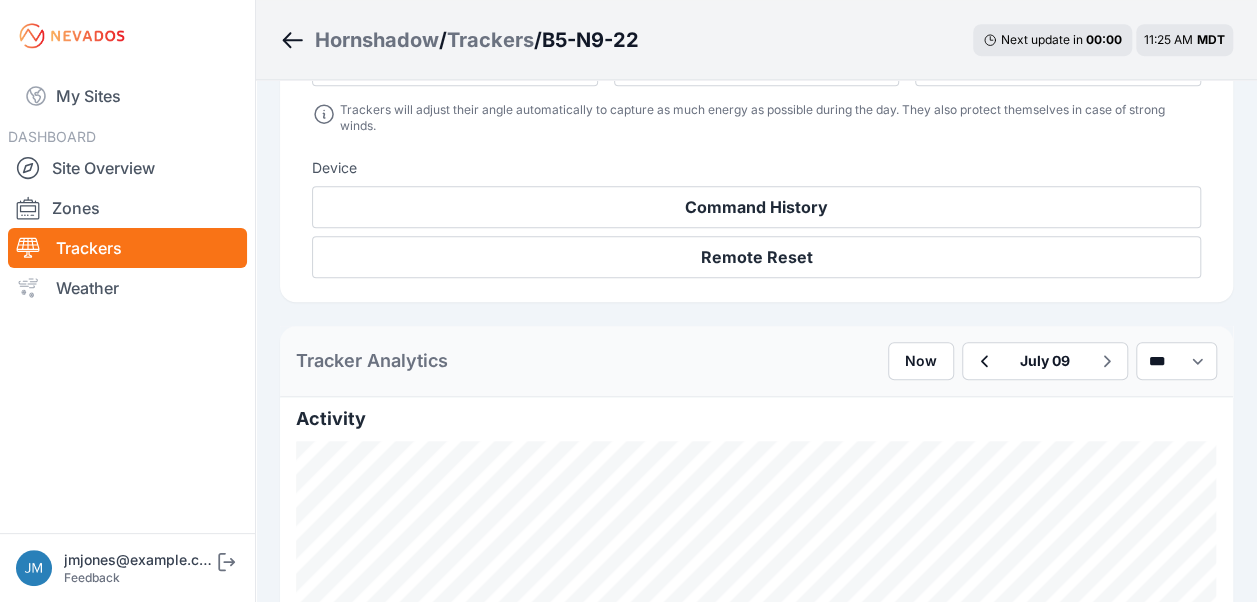 click on "July 09" at bounding box center (1045, 361) 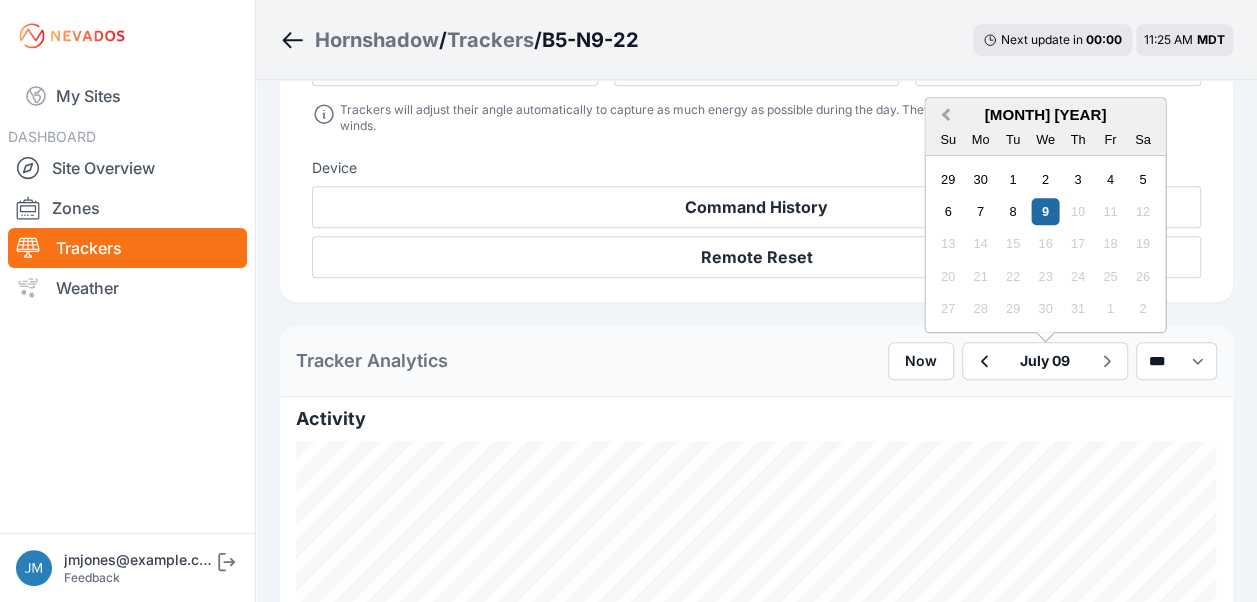 click on "Previous Month" at bounding box center (945, 115) 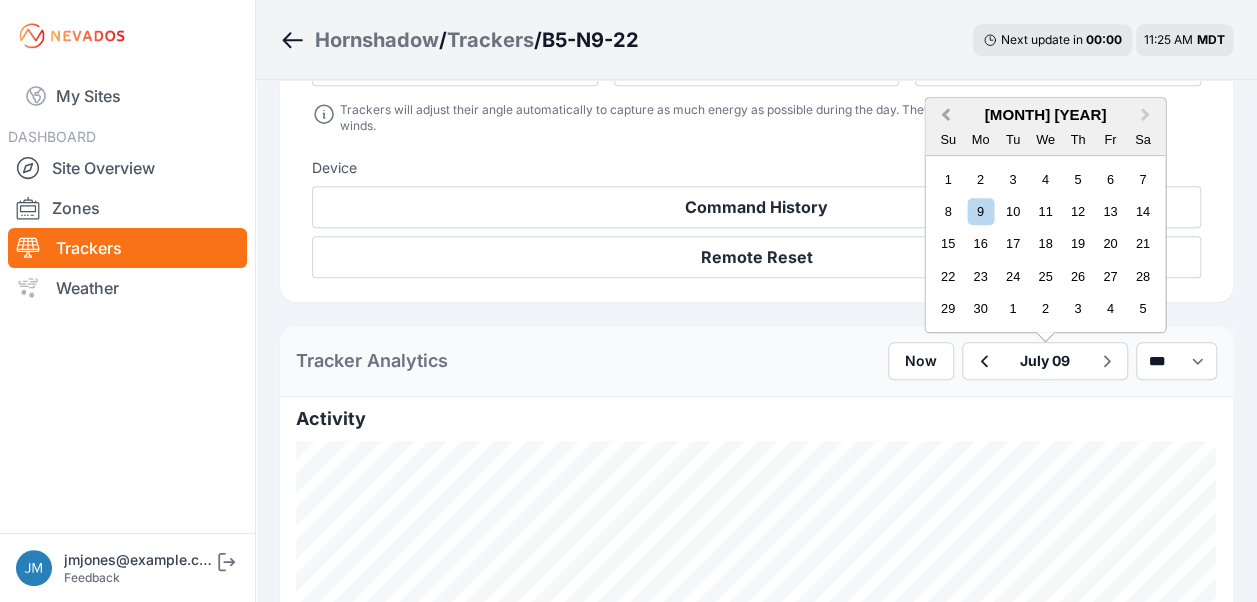 click on "Previous Month" at bounding box center [945, 115] 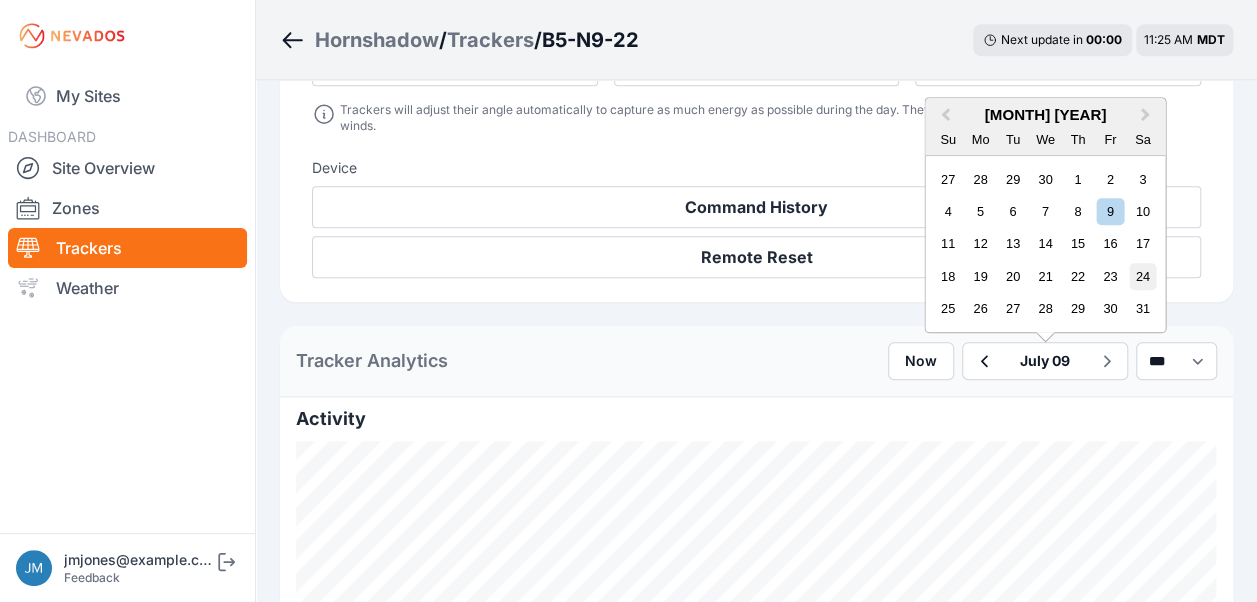 click on "24" at bounding box center [1142, 276] 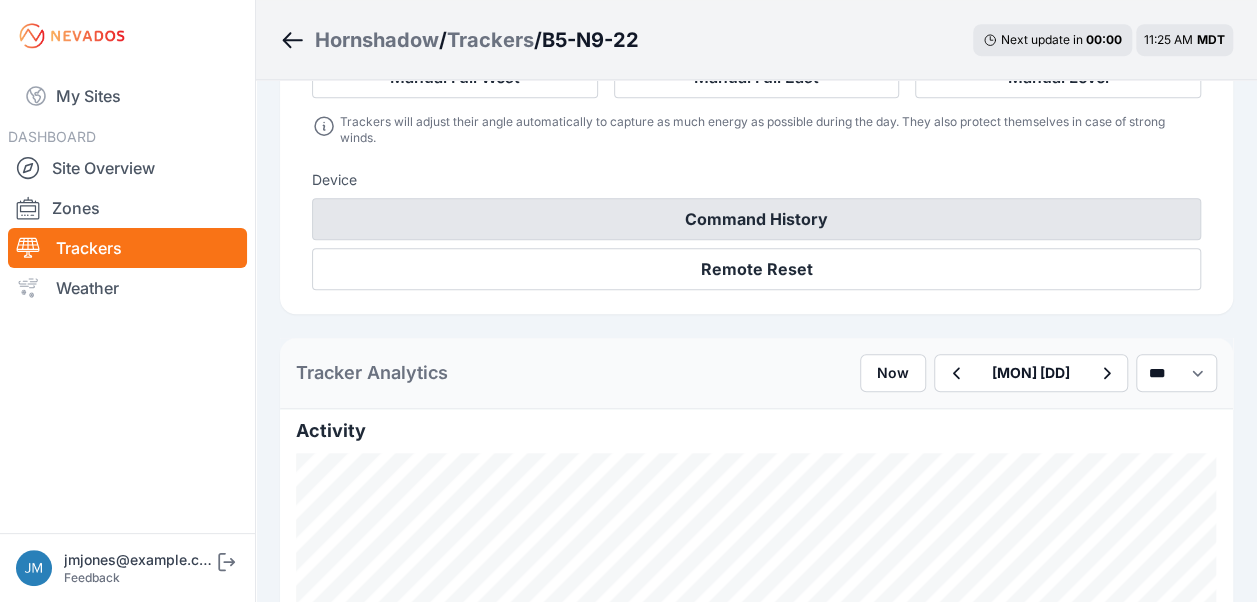 scroll, scrollTop: 680, scrollLeft: 0, axis: vertical 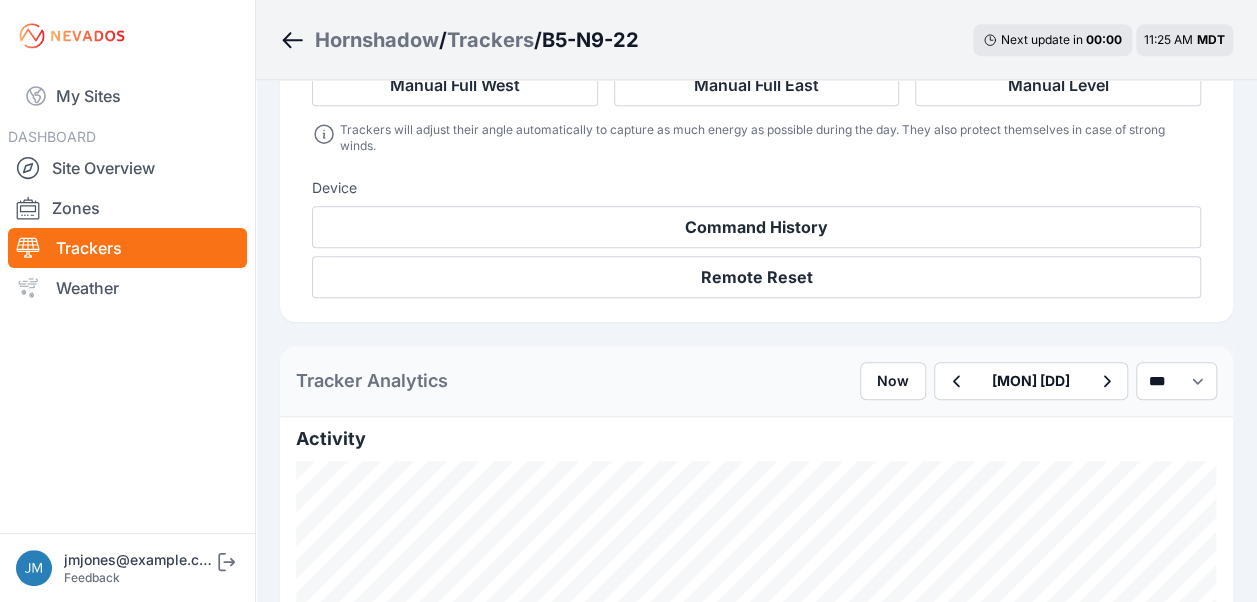 click at bounding box center [1106, 381] 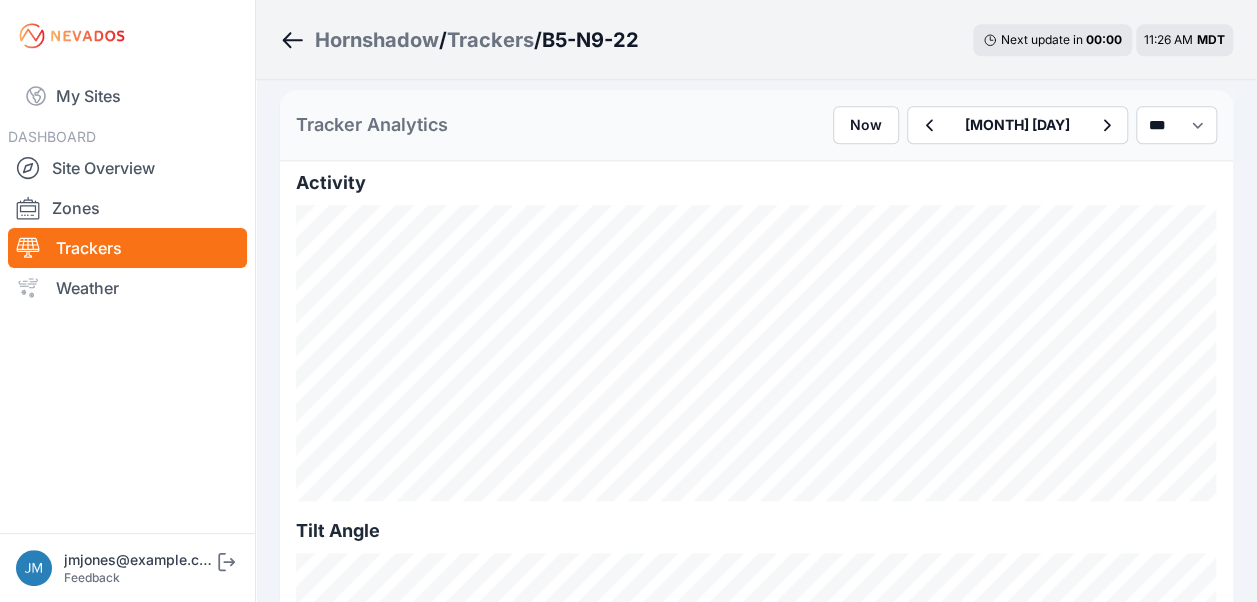 scroll, scrollTop: 700, scrollLeft: 0, axis: vertical 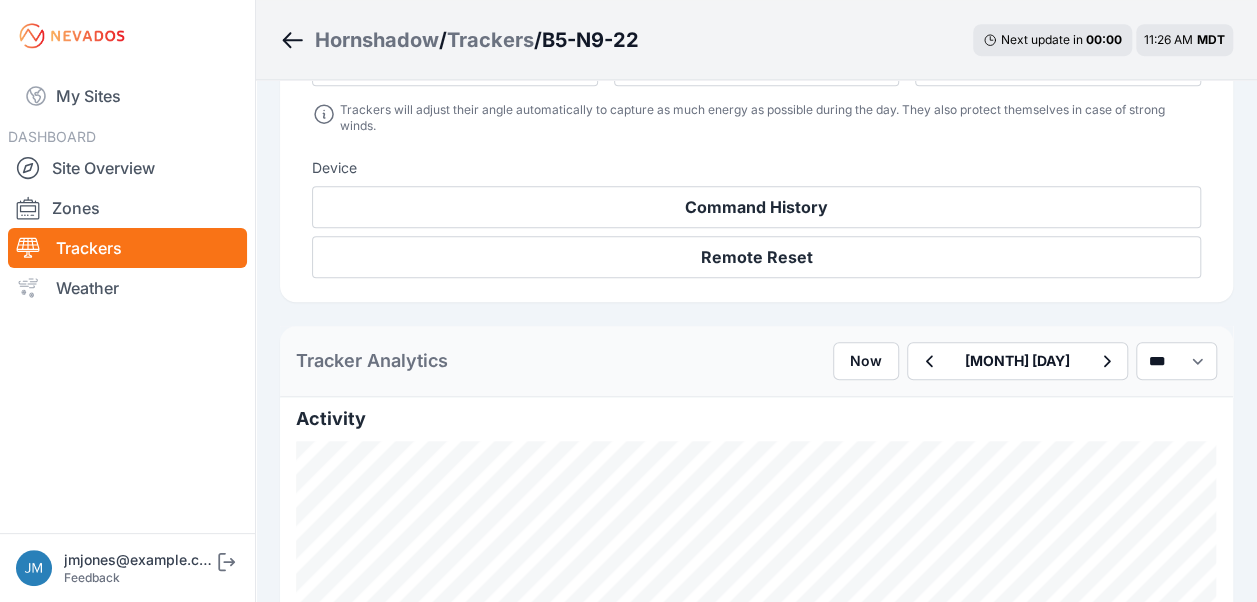 click on "[MONTH] [DAY]" at bounding box center [1017, 361] 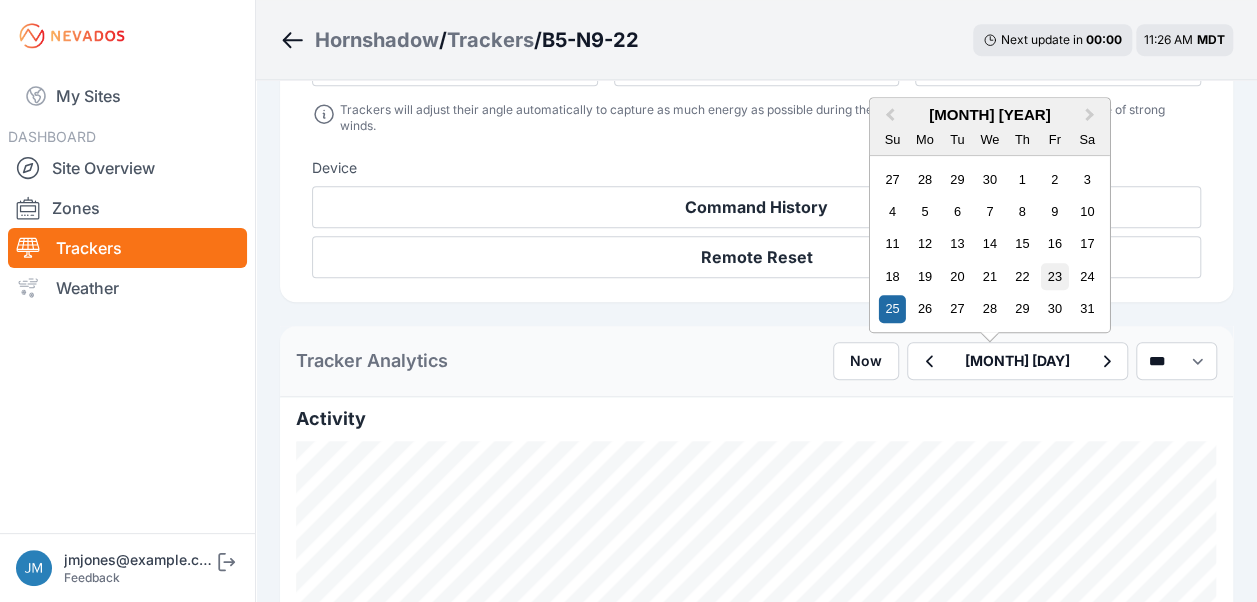 click on "23" at bounding box center [1054, 276] 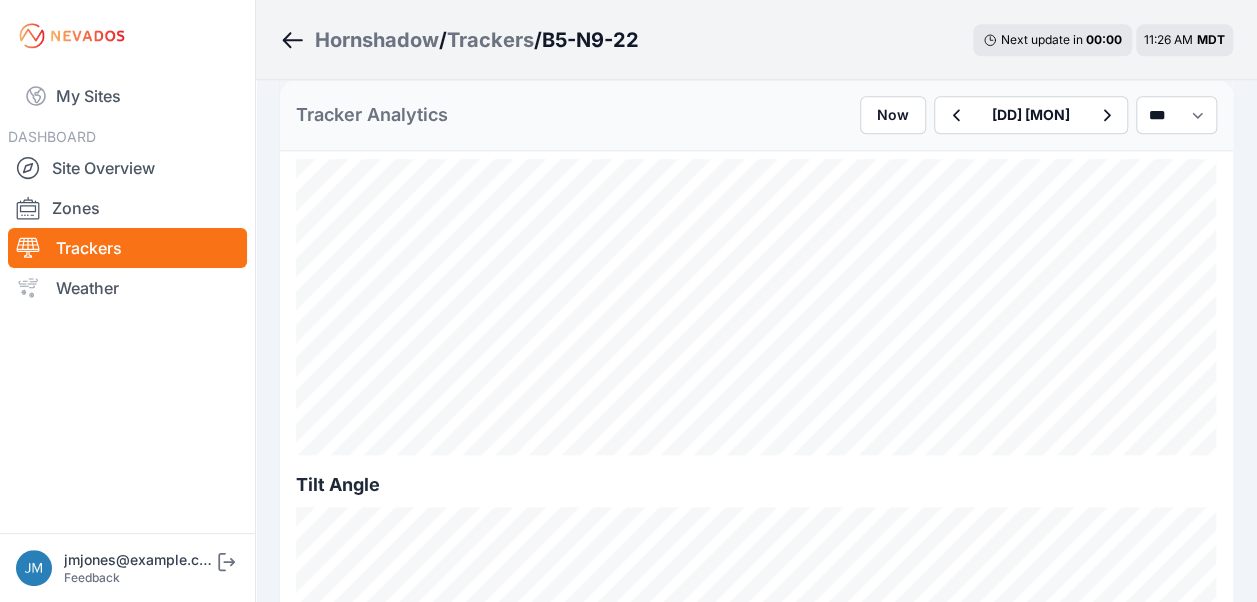 scroll, scrollTop: 700, scrollLeft: 0, axis: vertical 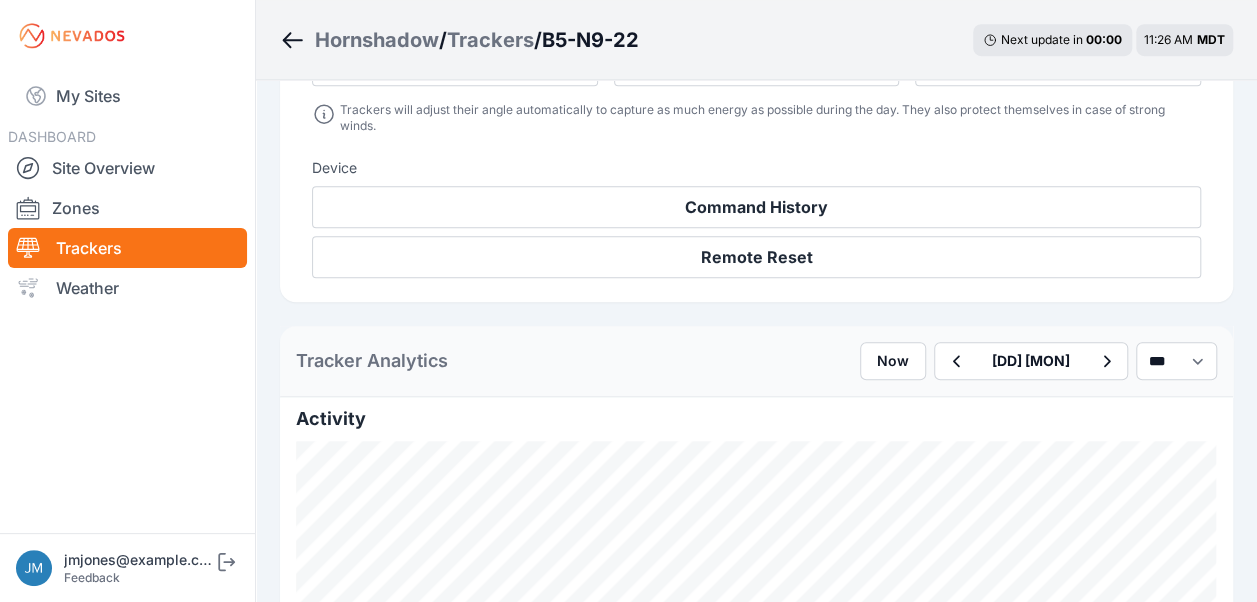 click on "[DD] [MON]" at bounding box center [1031, 361] 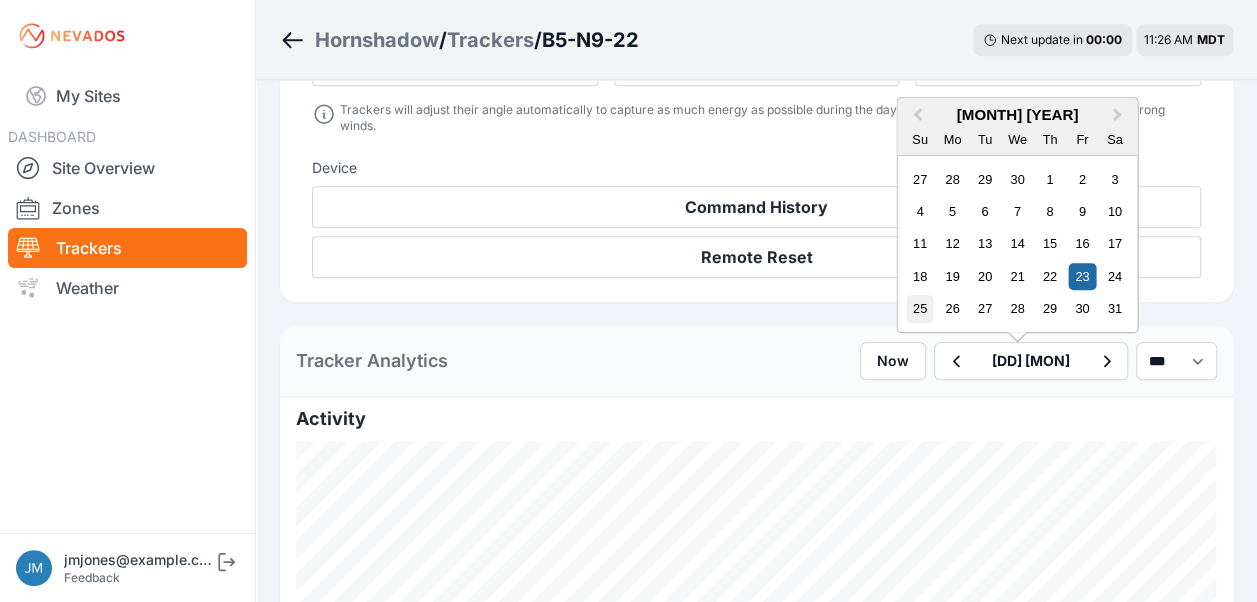 click on "25" at bounding box center (919, 308) 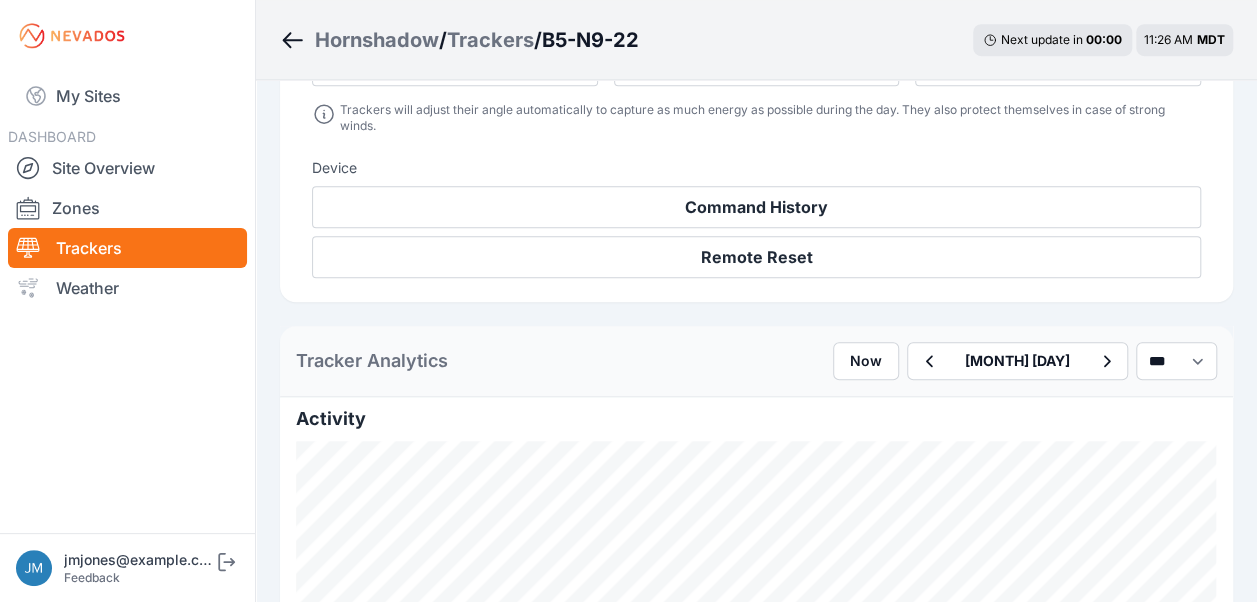 click on "[MONTH] [DAY]" at bounding box center [1017, 361] 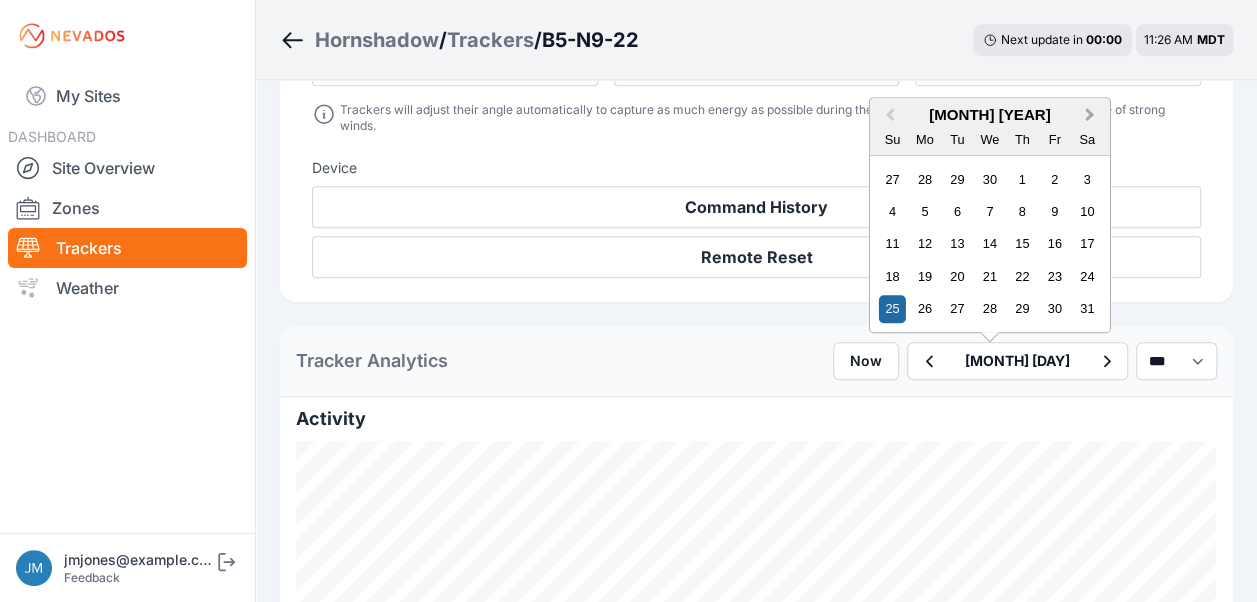 click on "Next Month" at bounding box center (1092, 116) 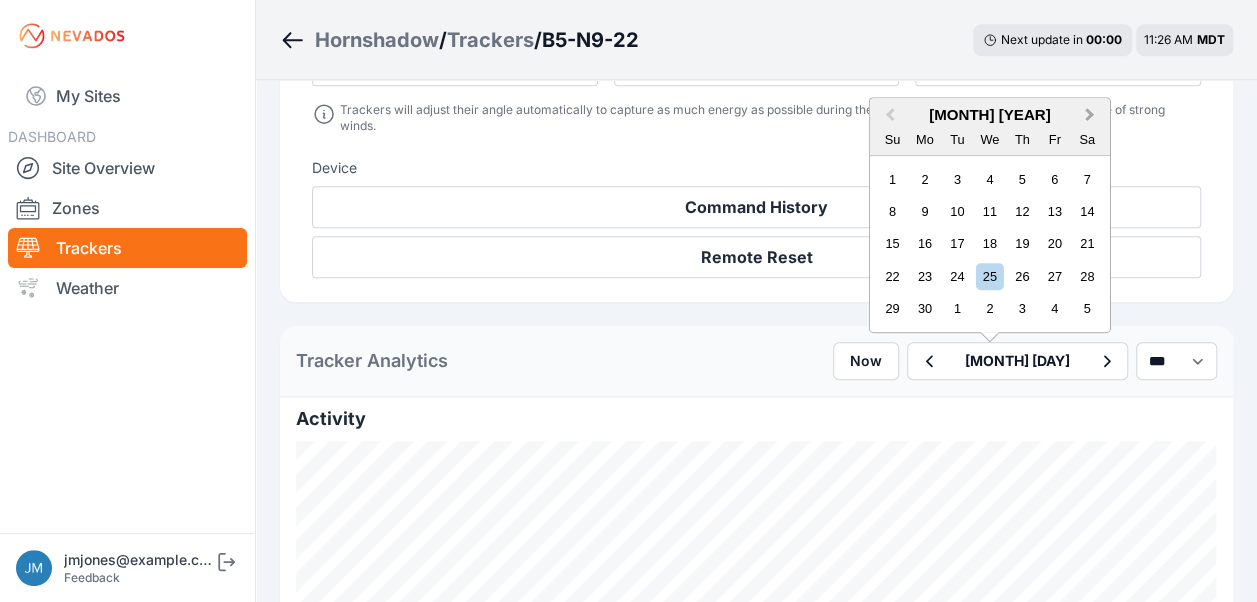 click on "Next Month" at bounding box center (1092, 116) 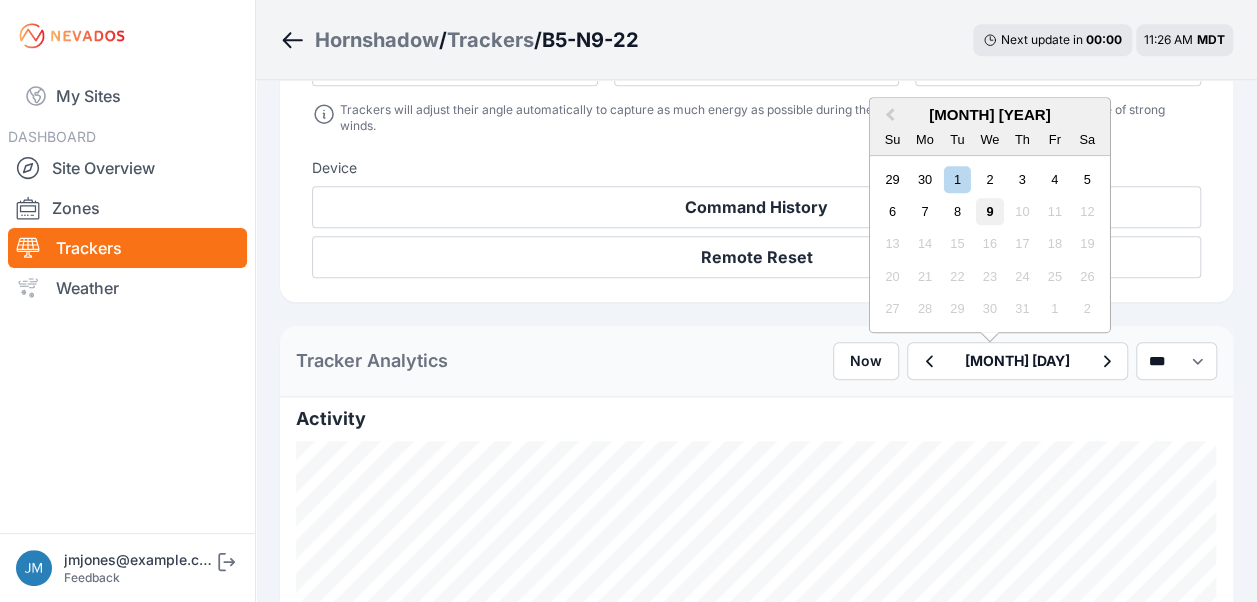 click on "9" at bounding box center [989, 211] 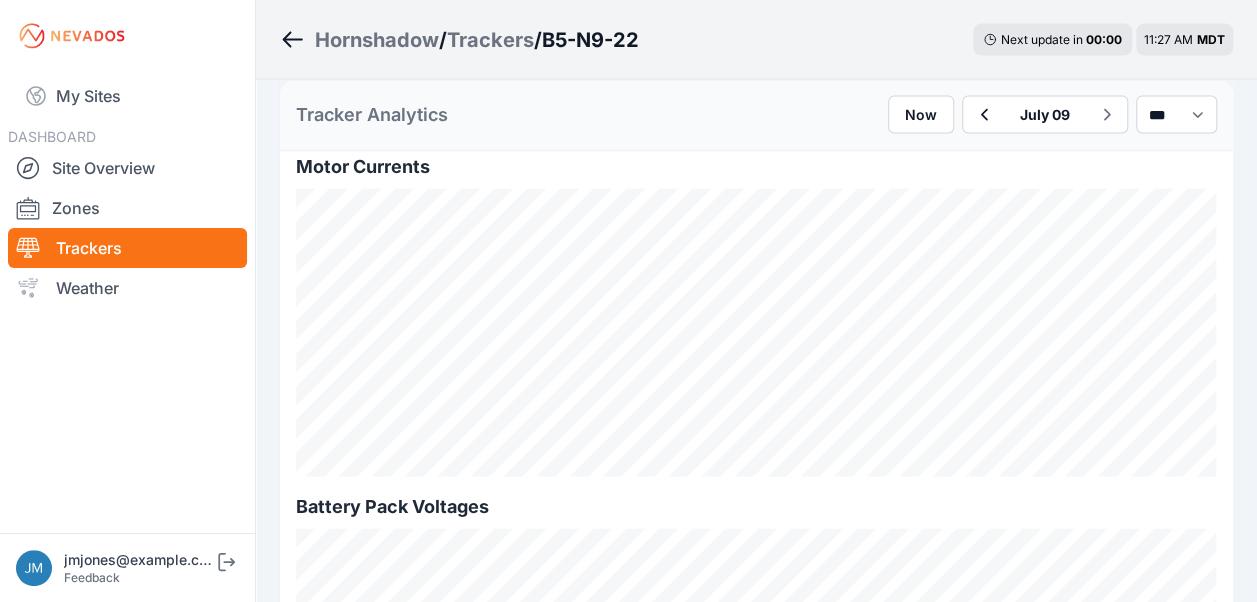 scroll, scrollTop: 1080, scrollLeft: 0, axis: vertical 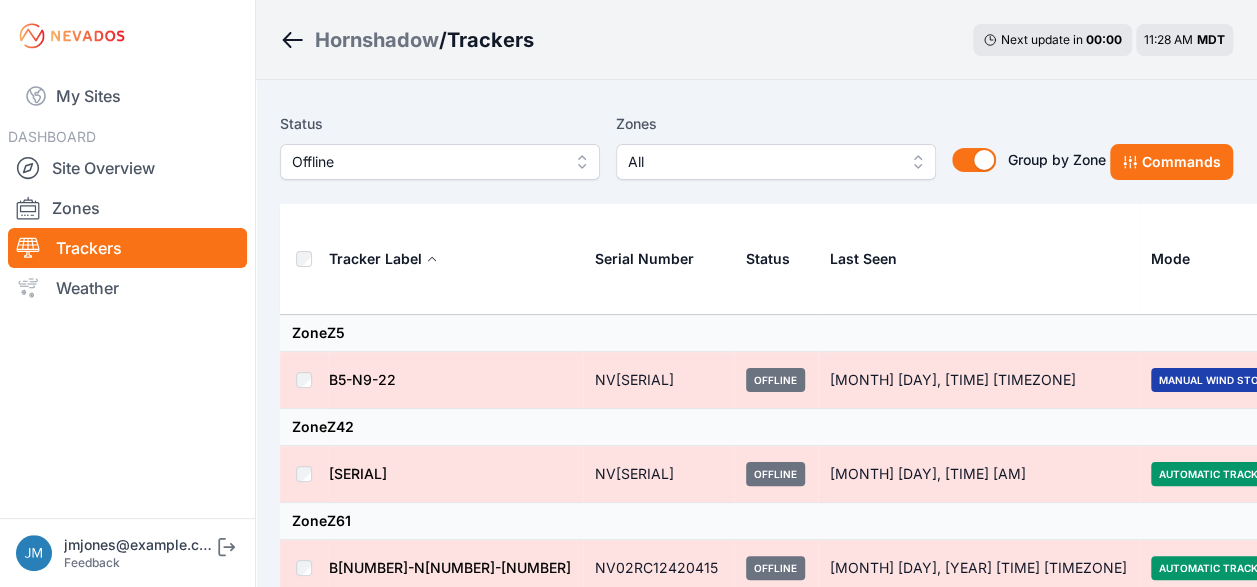 drag, startPoint x: 1029, startPoint y: 594, endPoint x: 838, endPoint y: 430, distance: 251.7479 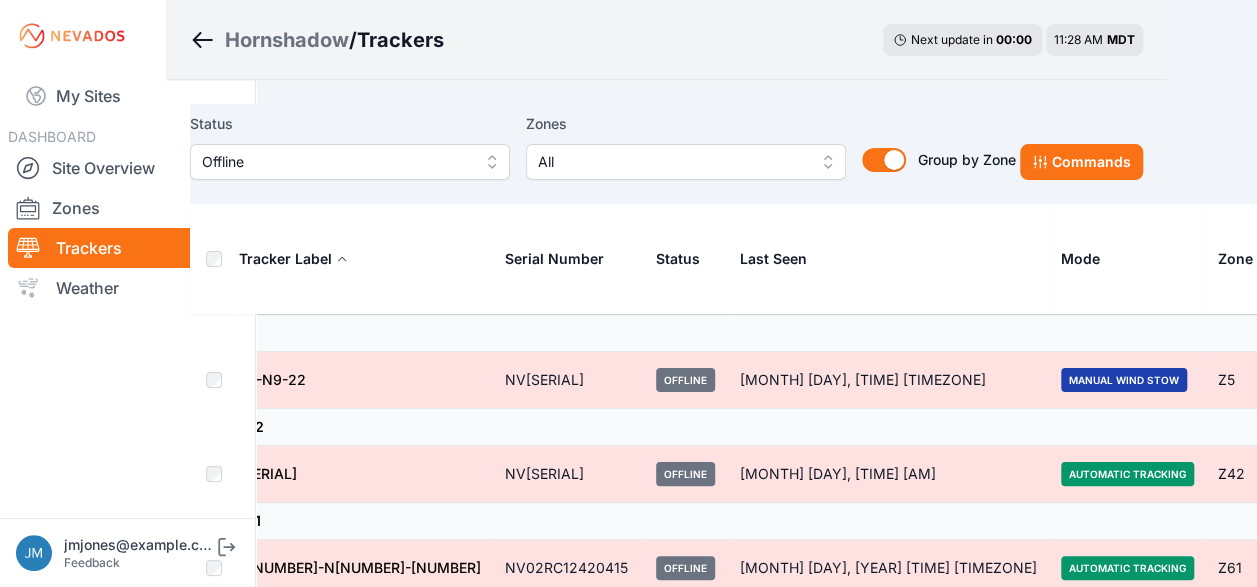 scroll, scrollTop: 0, scrollLeft: 106, axis: horizontal 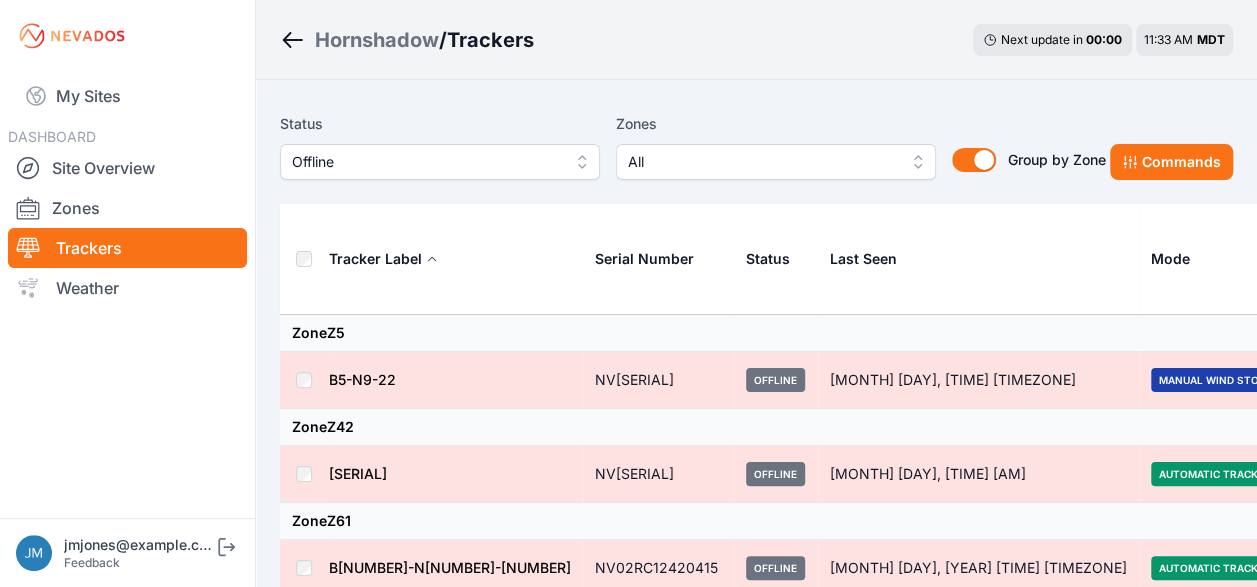 click on "Last E-Stop" at bounding box center [644, 259] 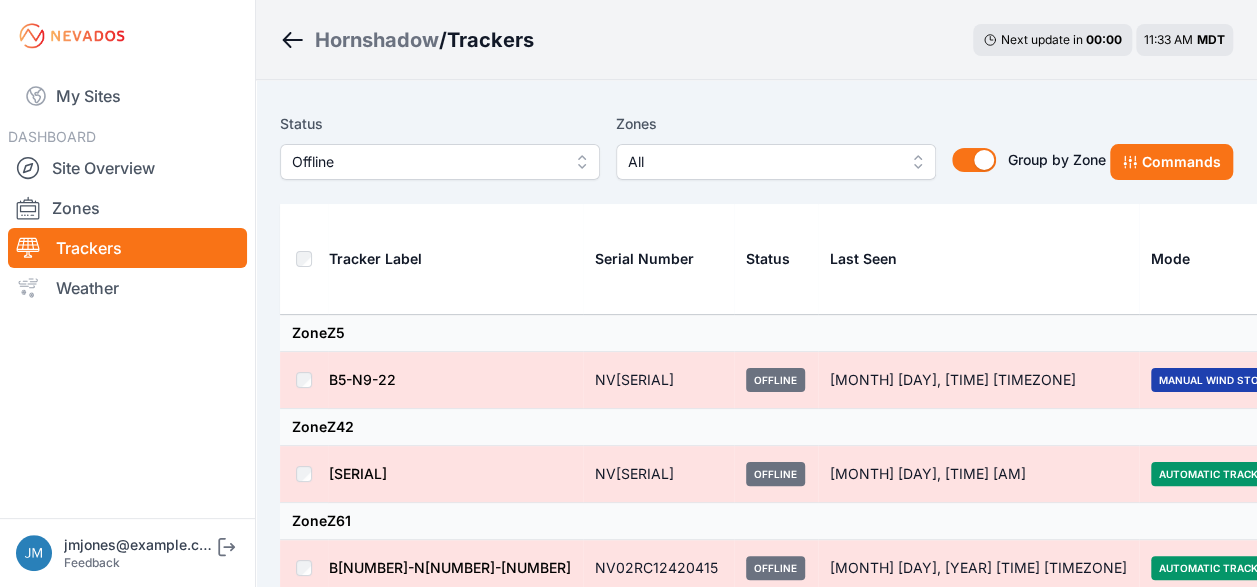 click on "Last E-Stop" at bounding box center [1407, 259] 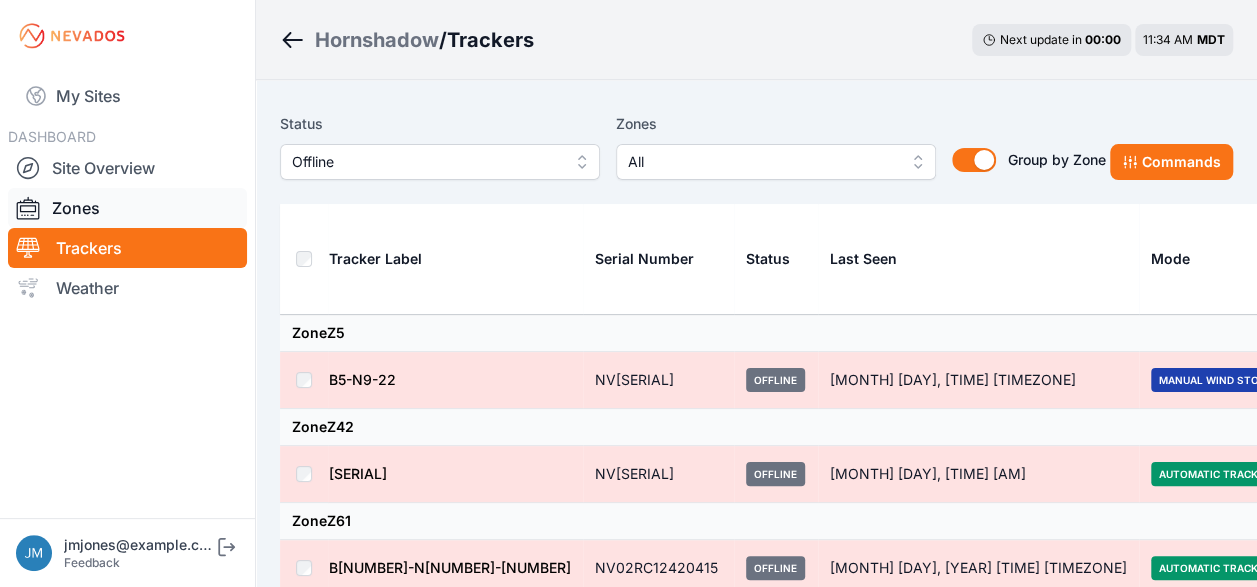click on "Zones" at bounding box center (127, 208) 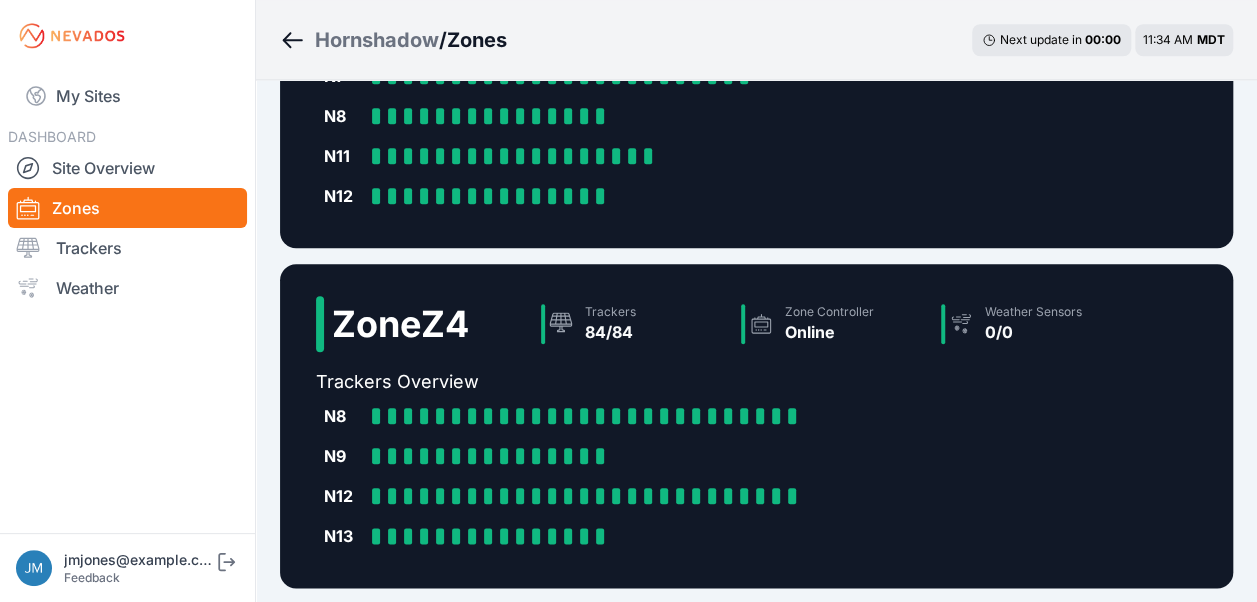 scroll, scrollTop: 1071, scrollLeft: 0, axis: vertical 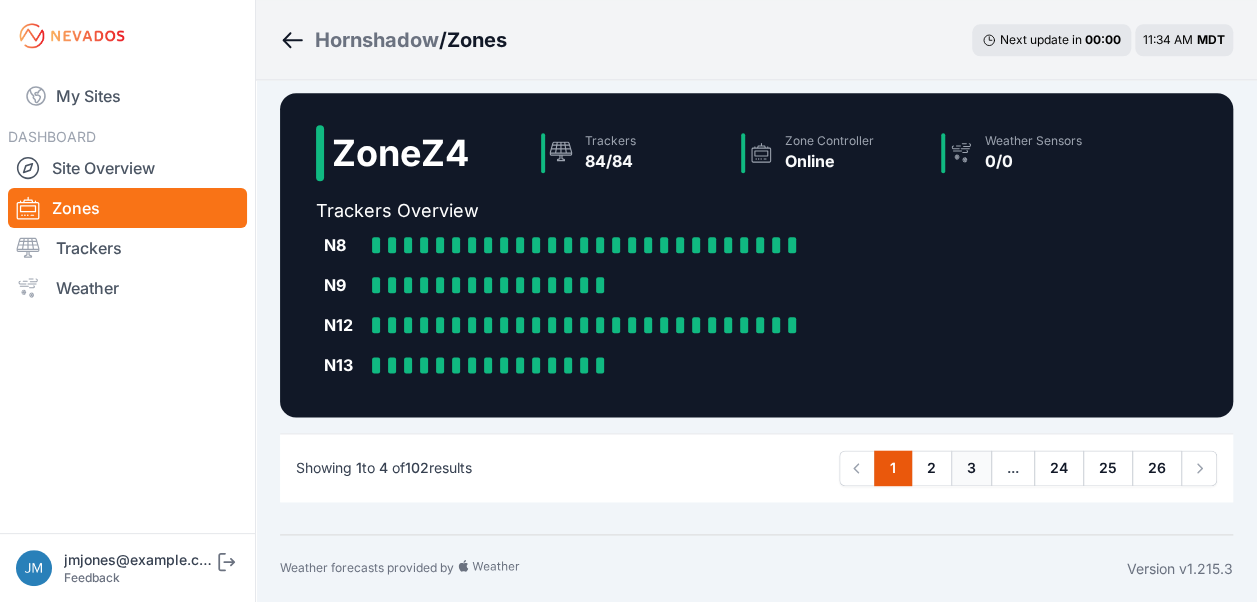 click on "3" at bounding box center [971, 468] 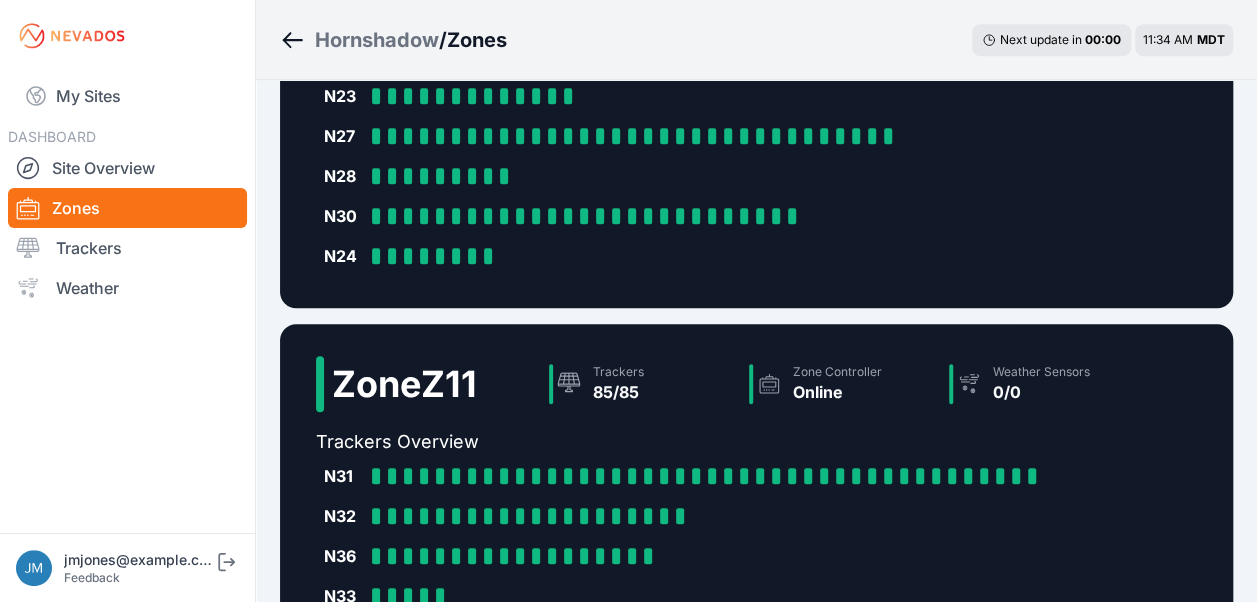 scroll, scrollTop: 0, scrollLeft: 0, axis: both 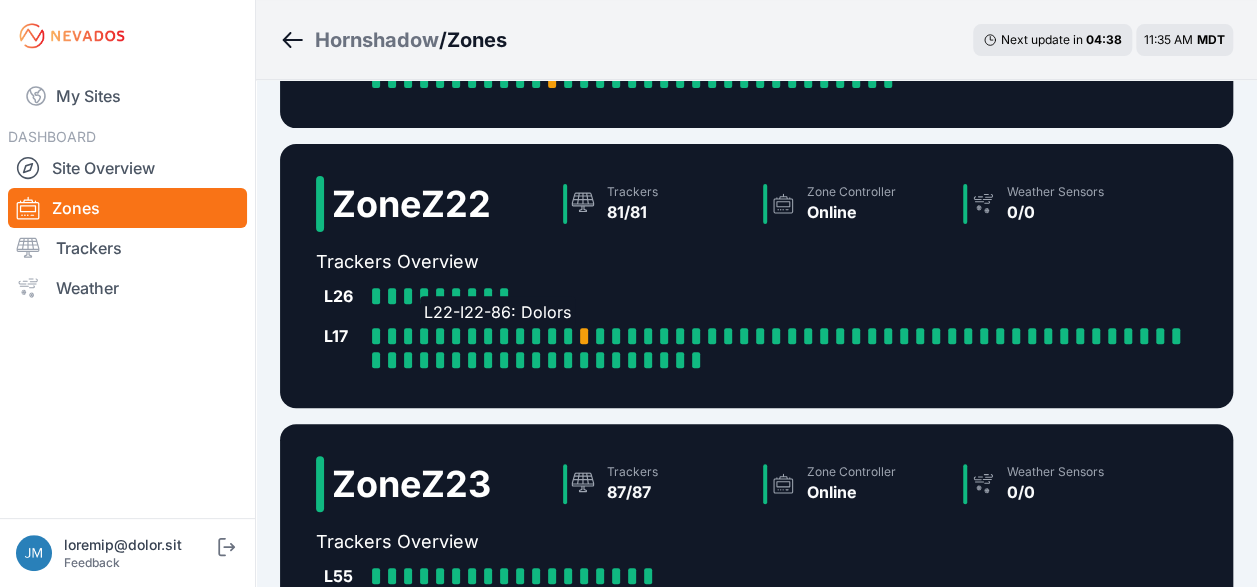 click at bounding box center [424, 336] 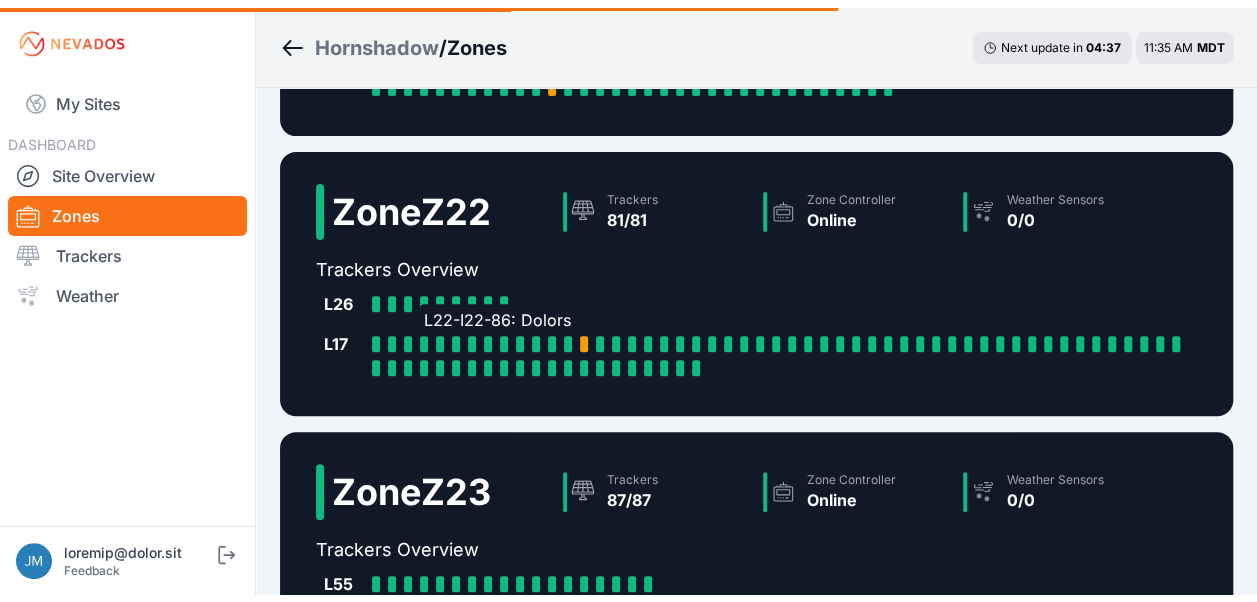 scroll, scrollTop: 0, scrollLeft: 0, axis: both 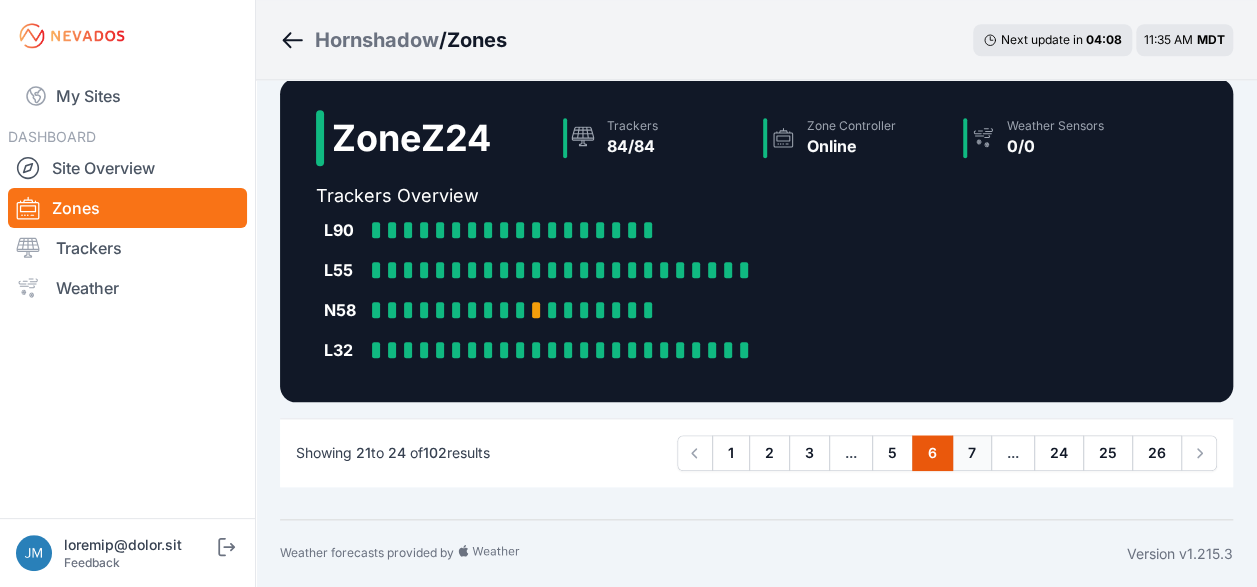 click on "7" at bounding box center (972, 453) 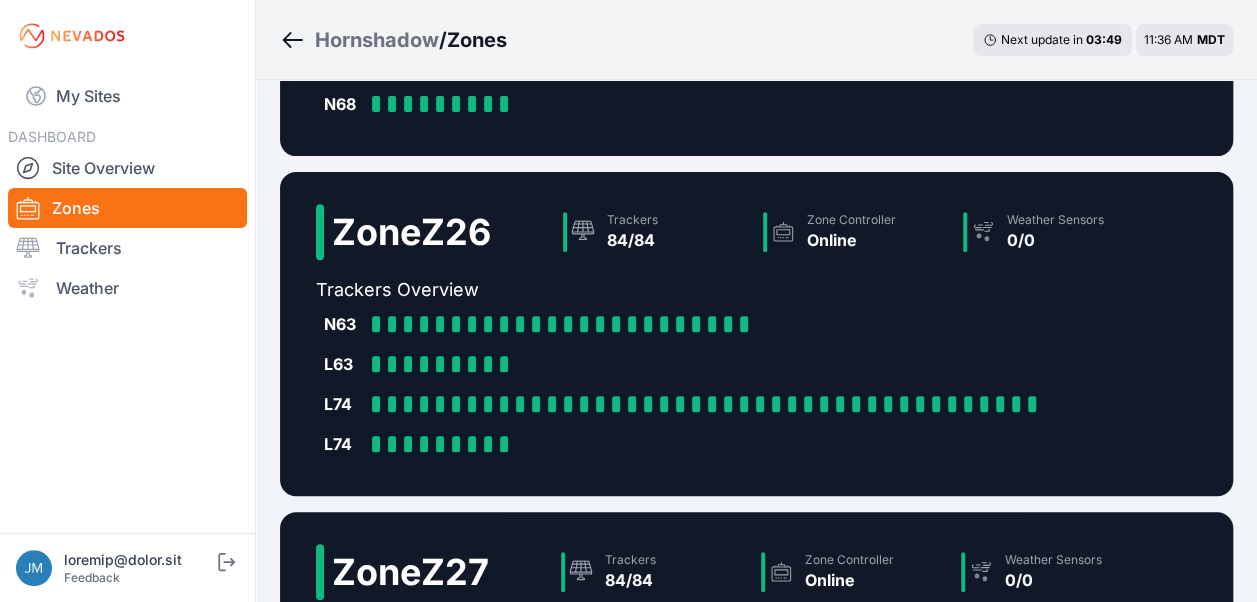 scroll, scrollTop: 400, scrollLeft: 0, axis: vertical 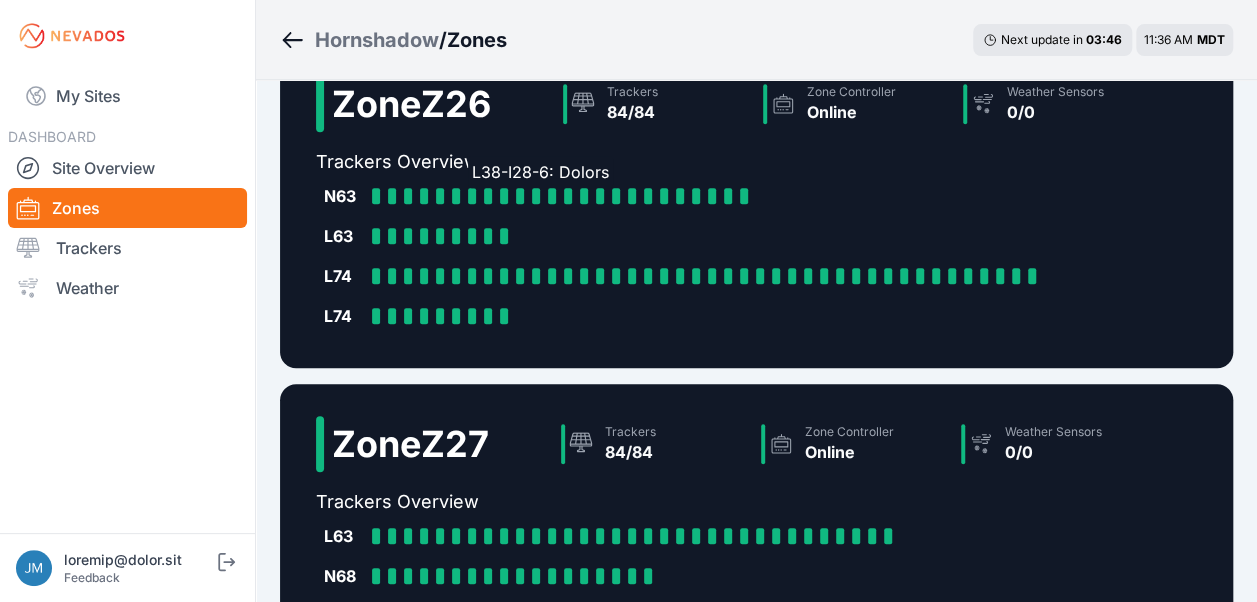 click at bounding box center [472, 196] 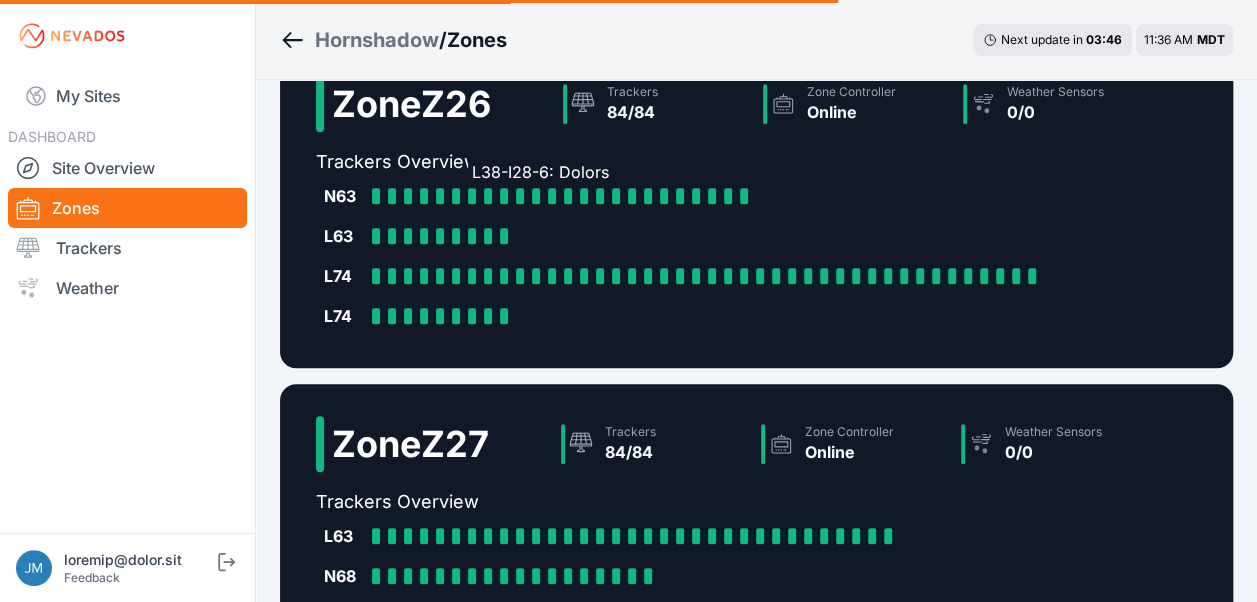 scroll, scrollTop: 0, scrollLeft: 0, axis: both 